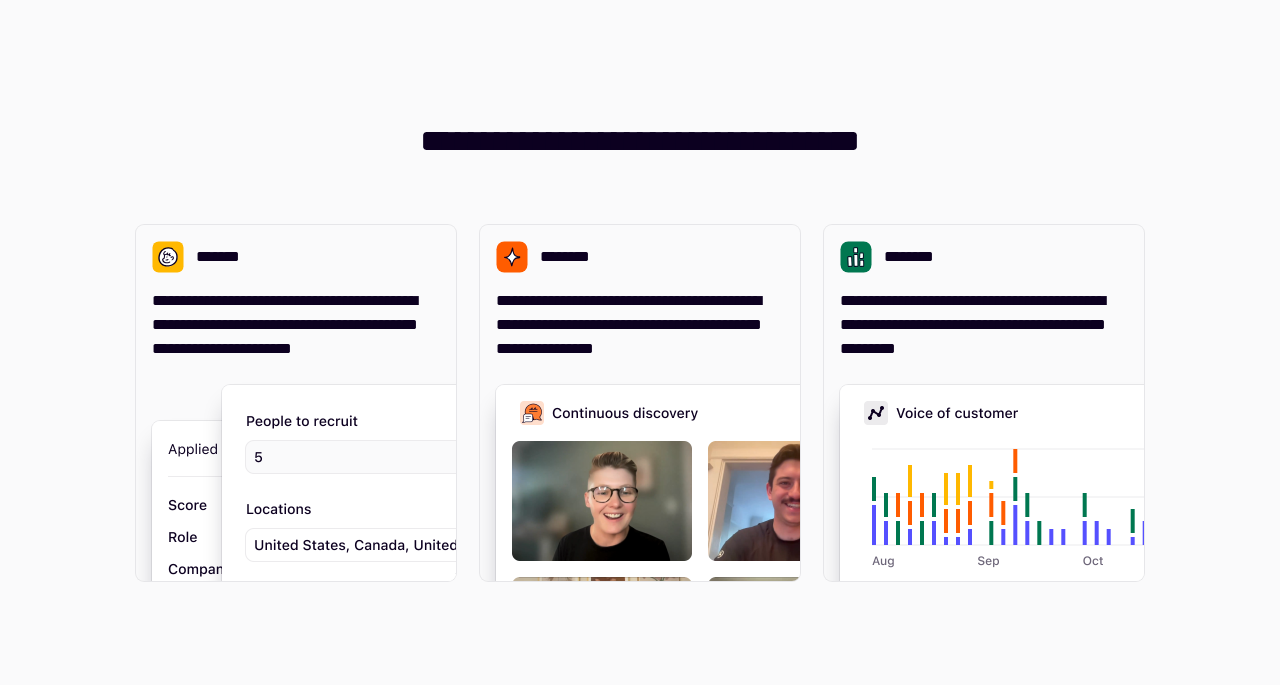 scroll, scrollTop: 0, scrollLeft: 0, axis: both 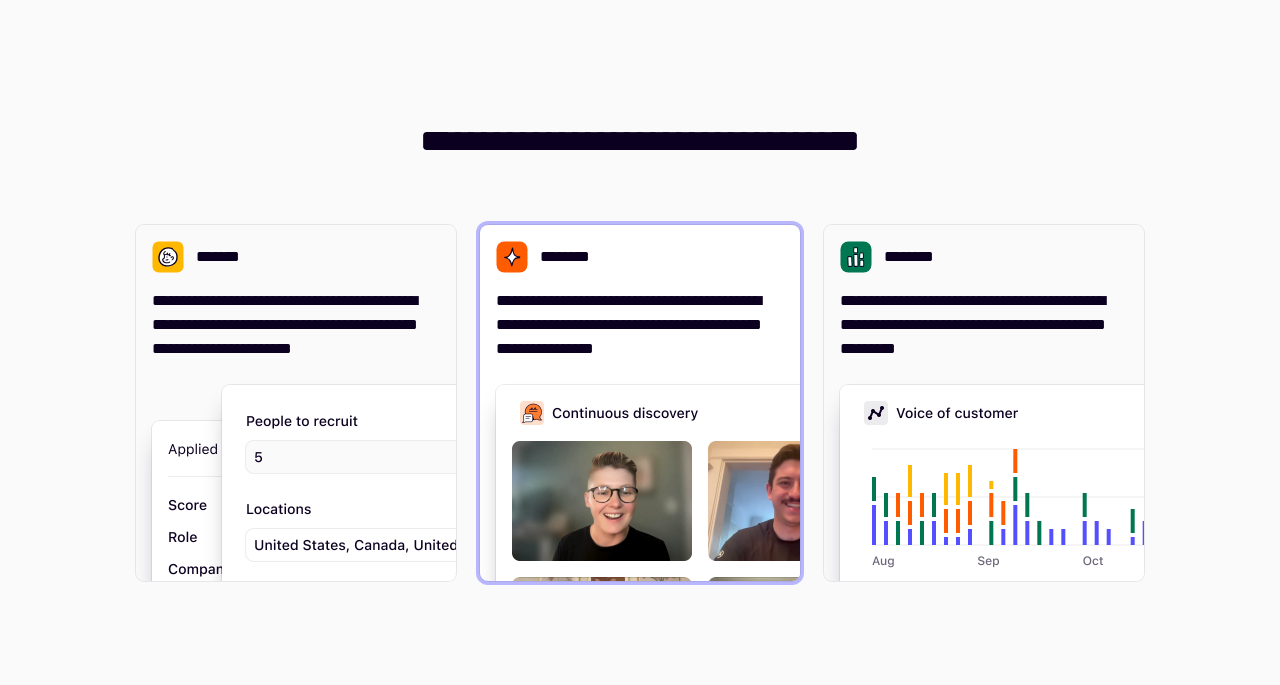 click on "**********" at bounding box center (640, 293) 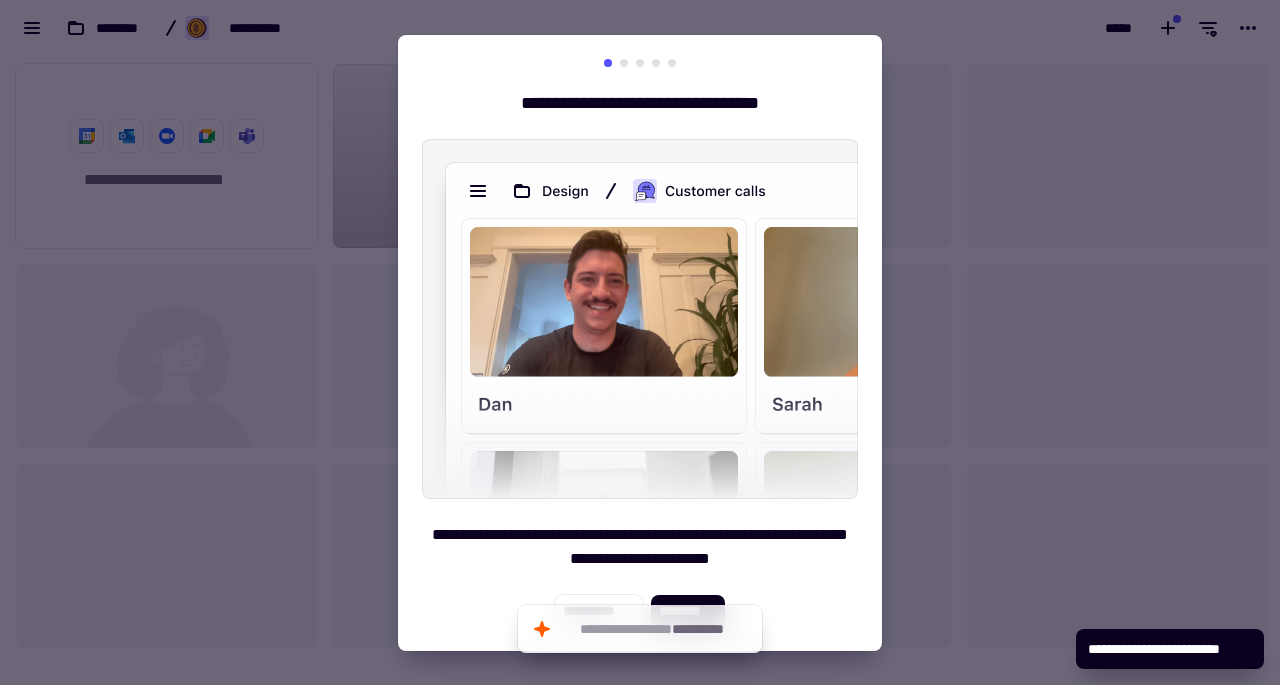 scroll, scrollTop: 16, scrollLeft: 16, axis: both 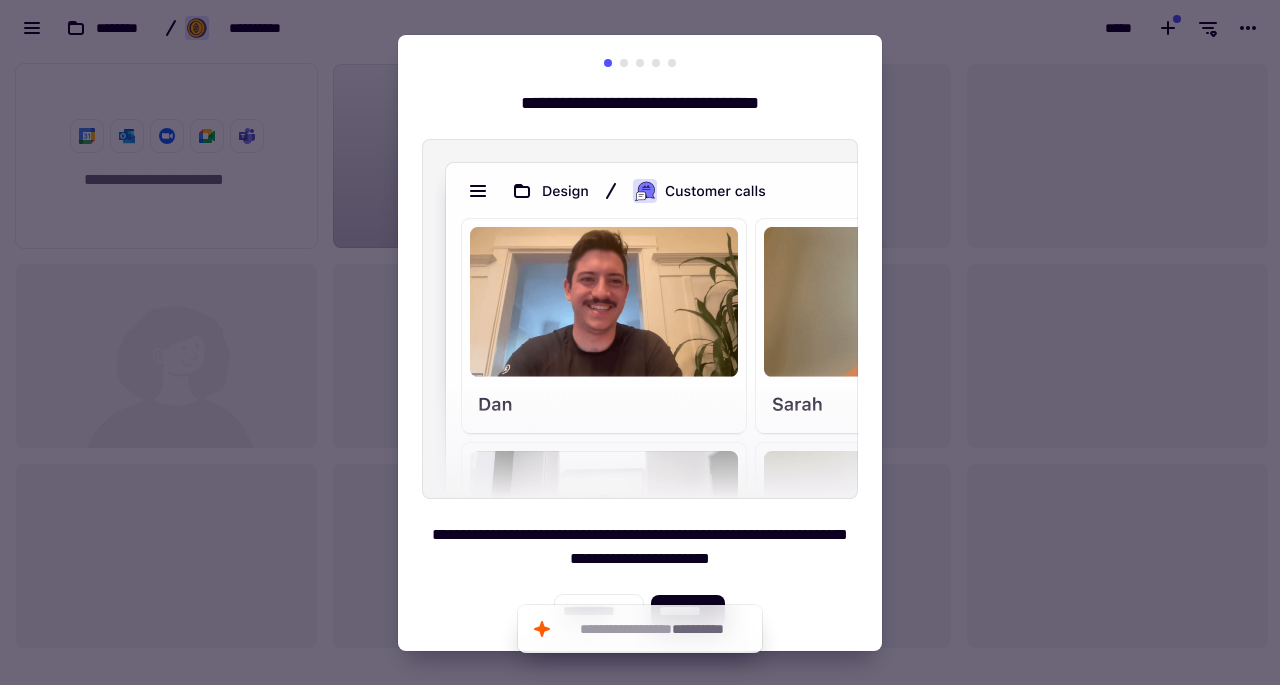 click at bounding box center [640, 342] 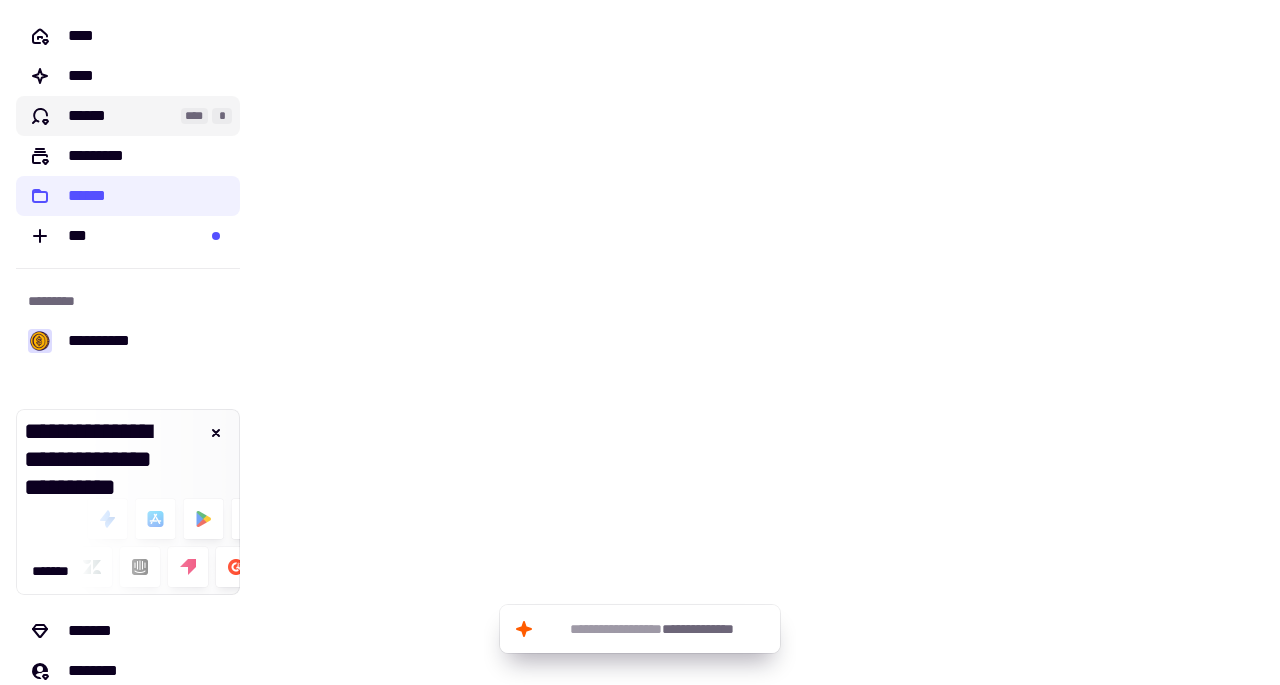 click on "****** **** *" 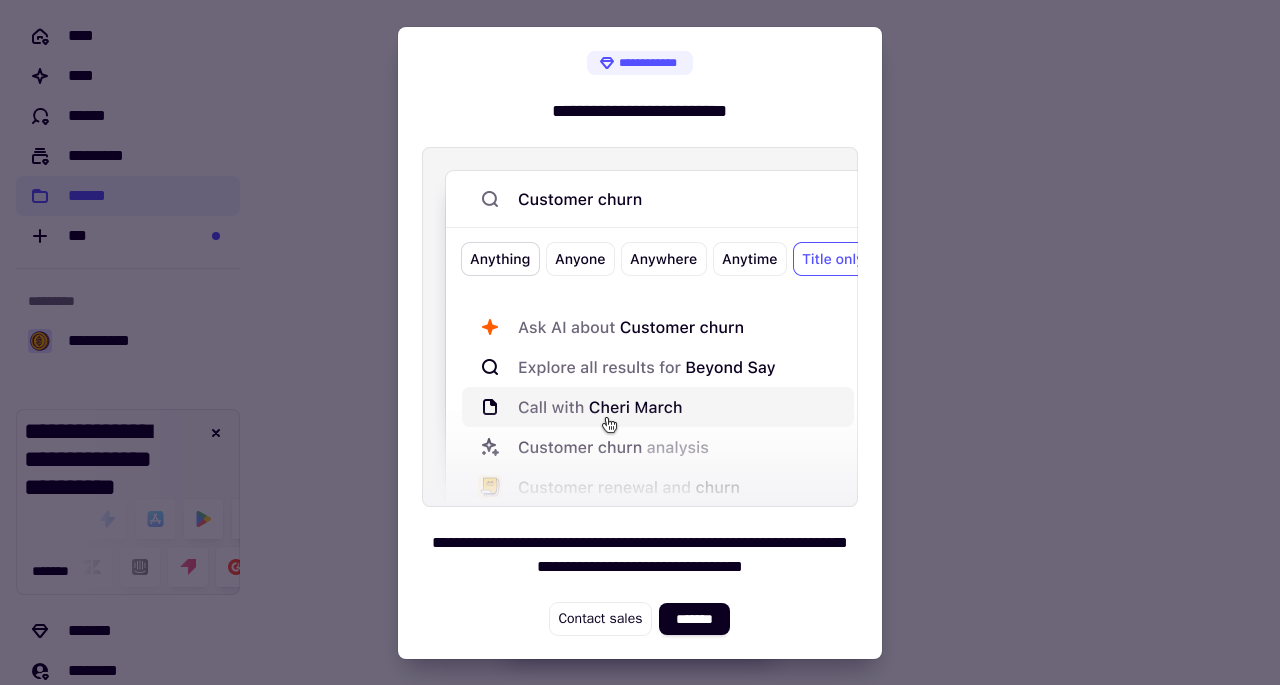 click at bounding box center (640, 342) 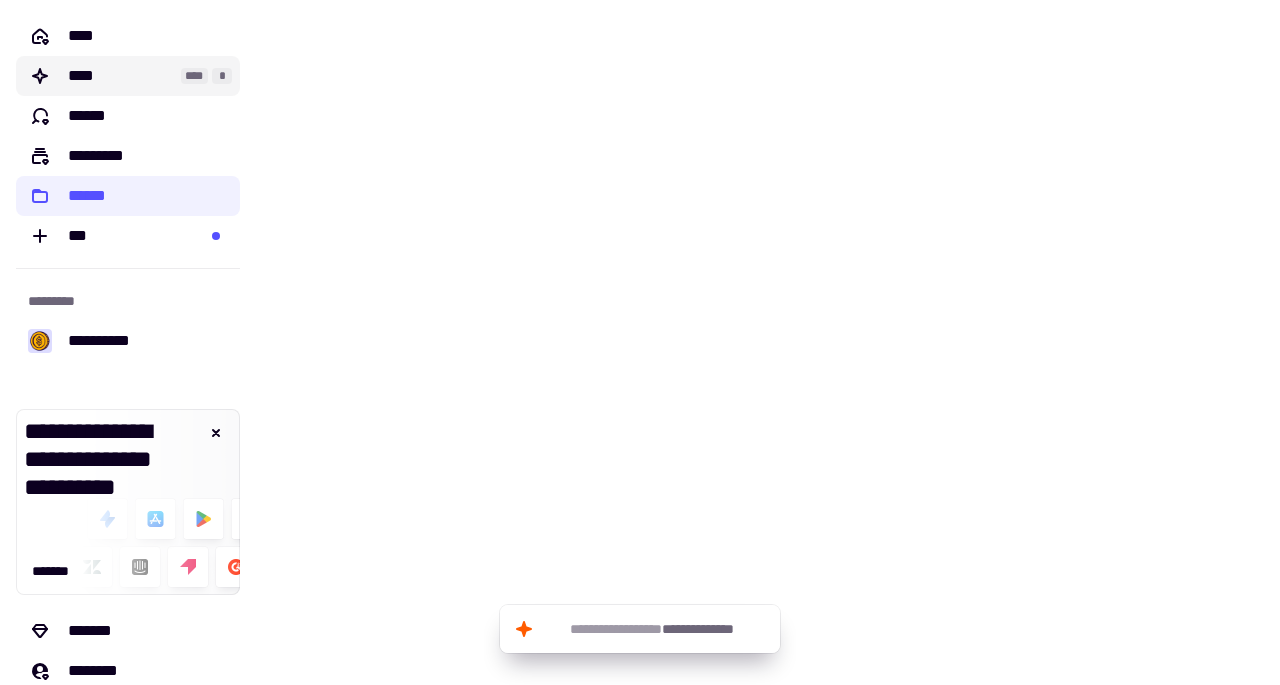 click on "****" 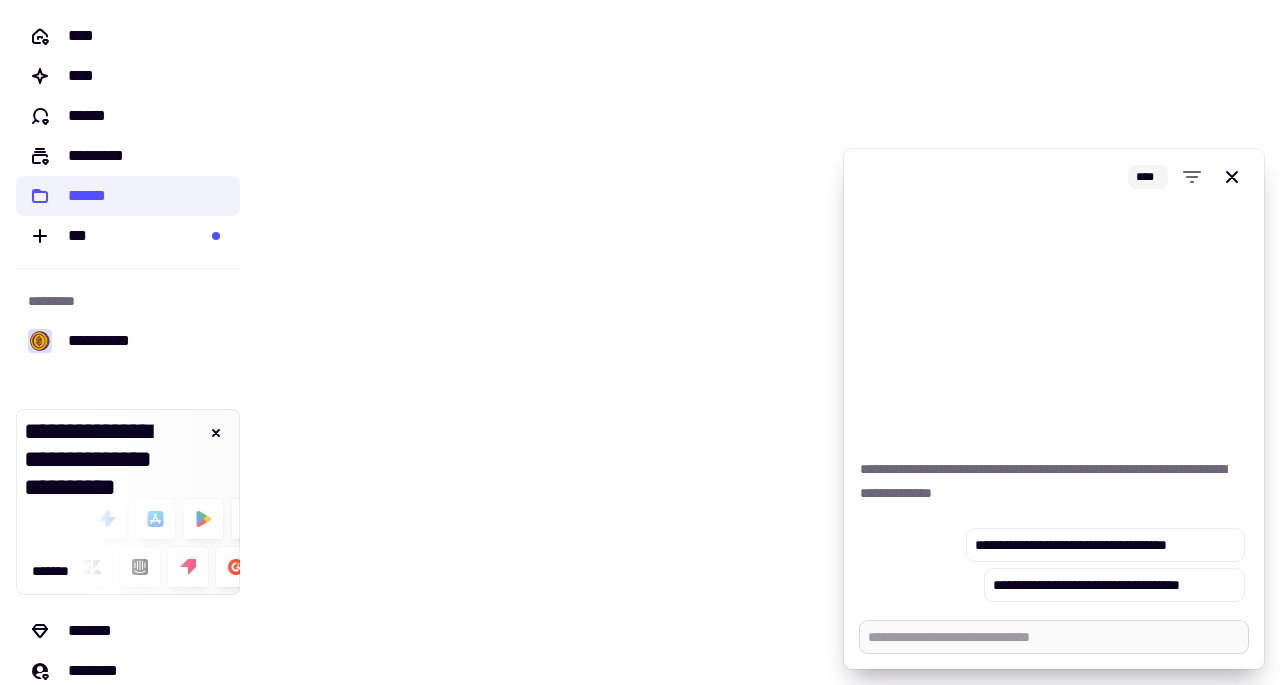 click at bounding box center [1054, 637] 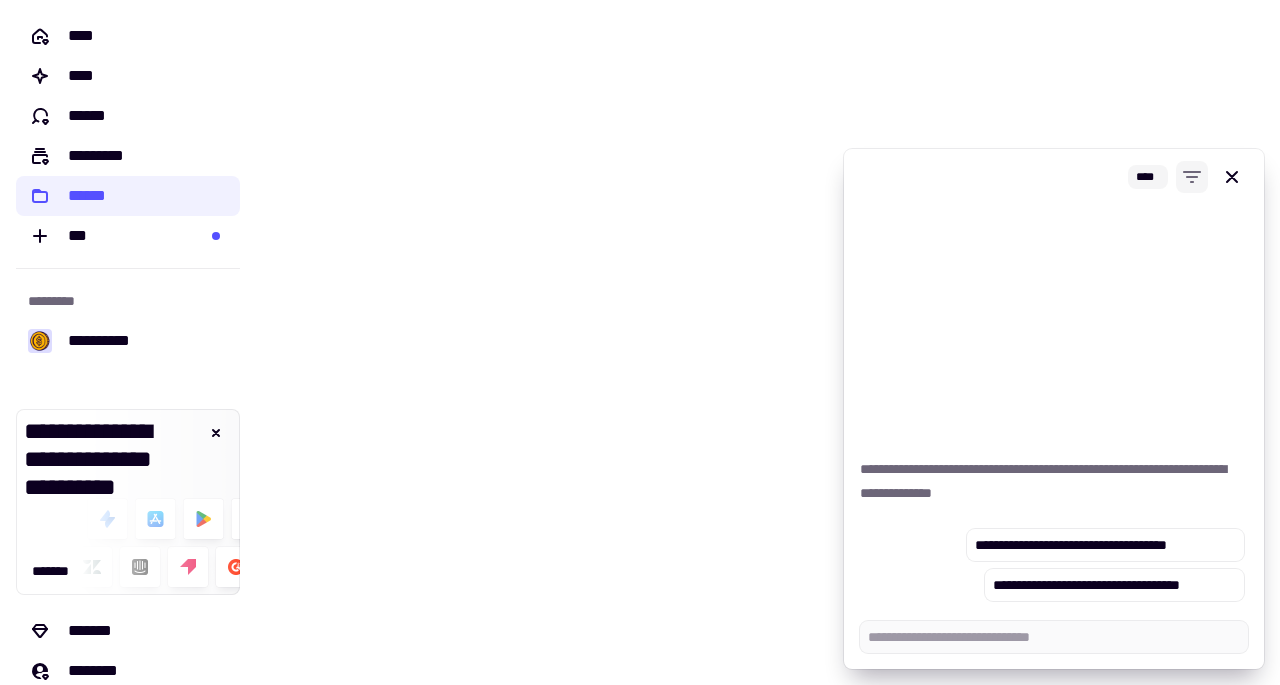 click 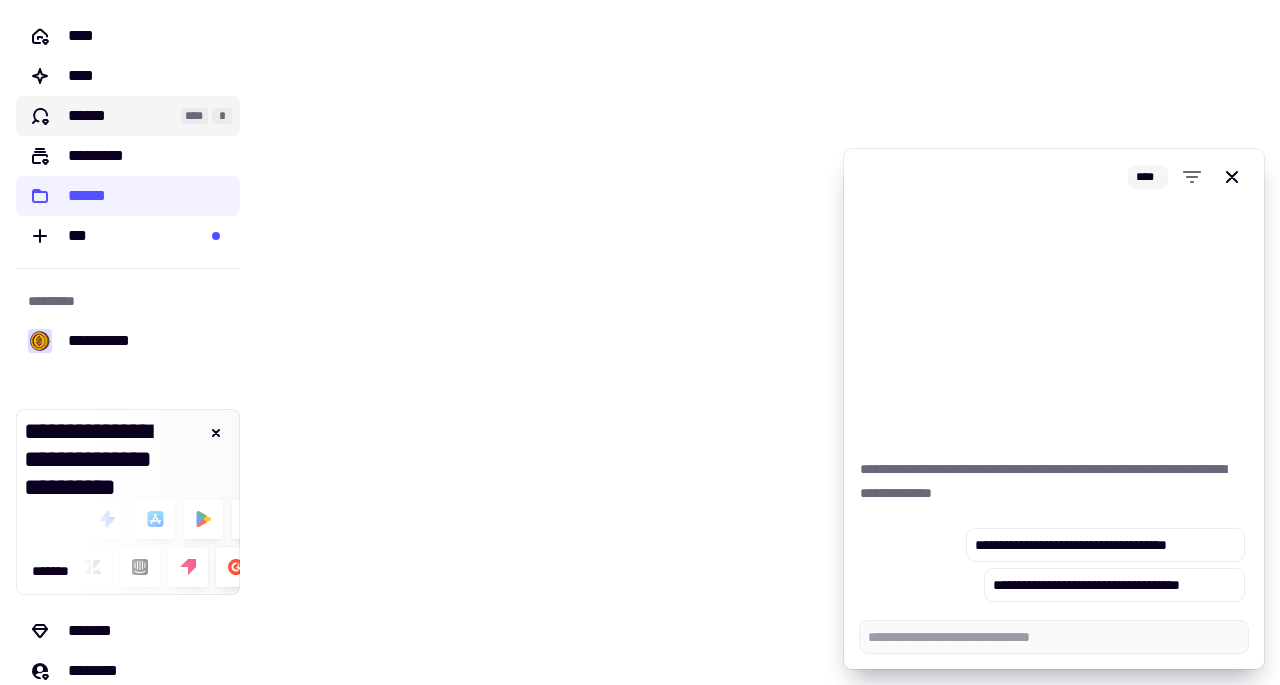 click on "******" 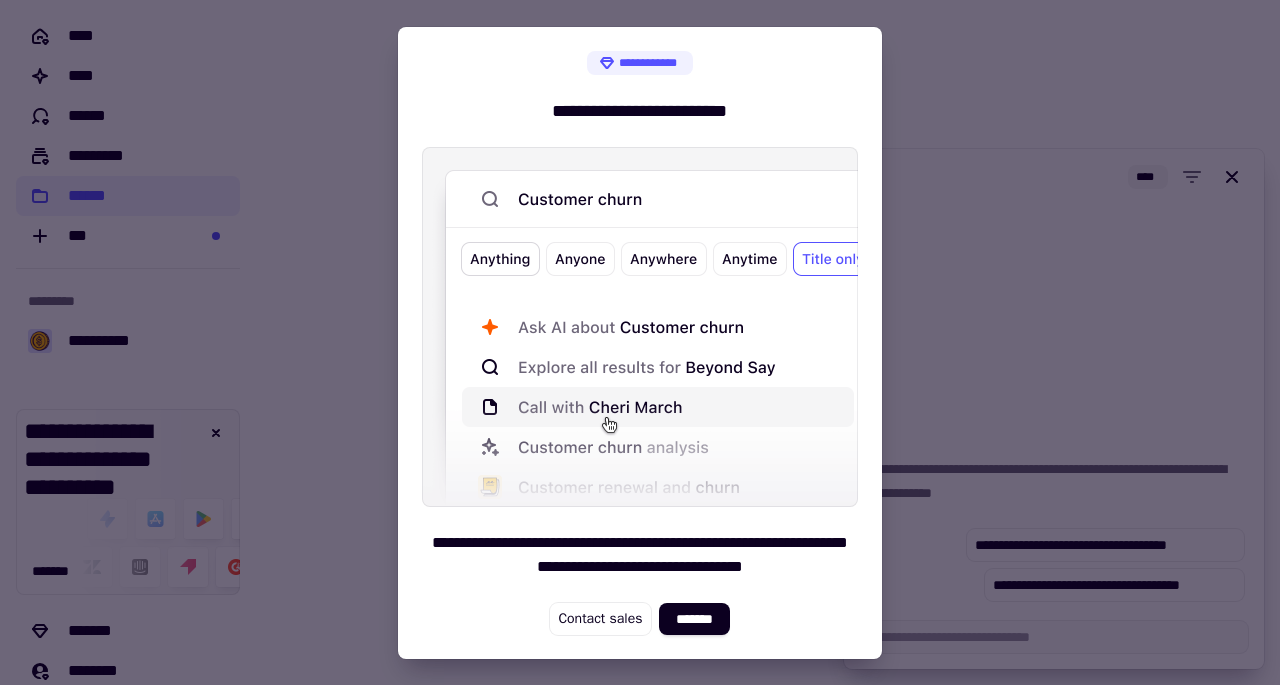 click at bounding box center (640, 342) 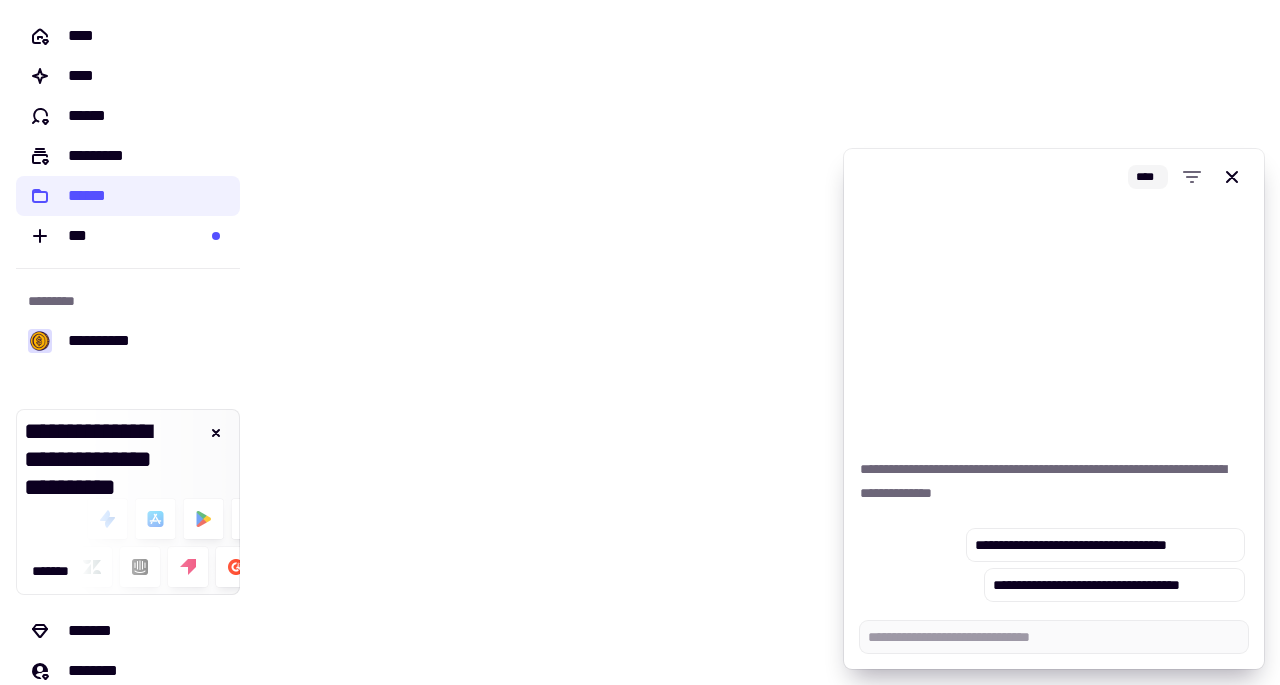 click at bounding box center [768, 342] 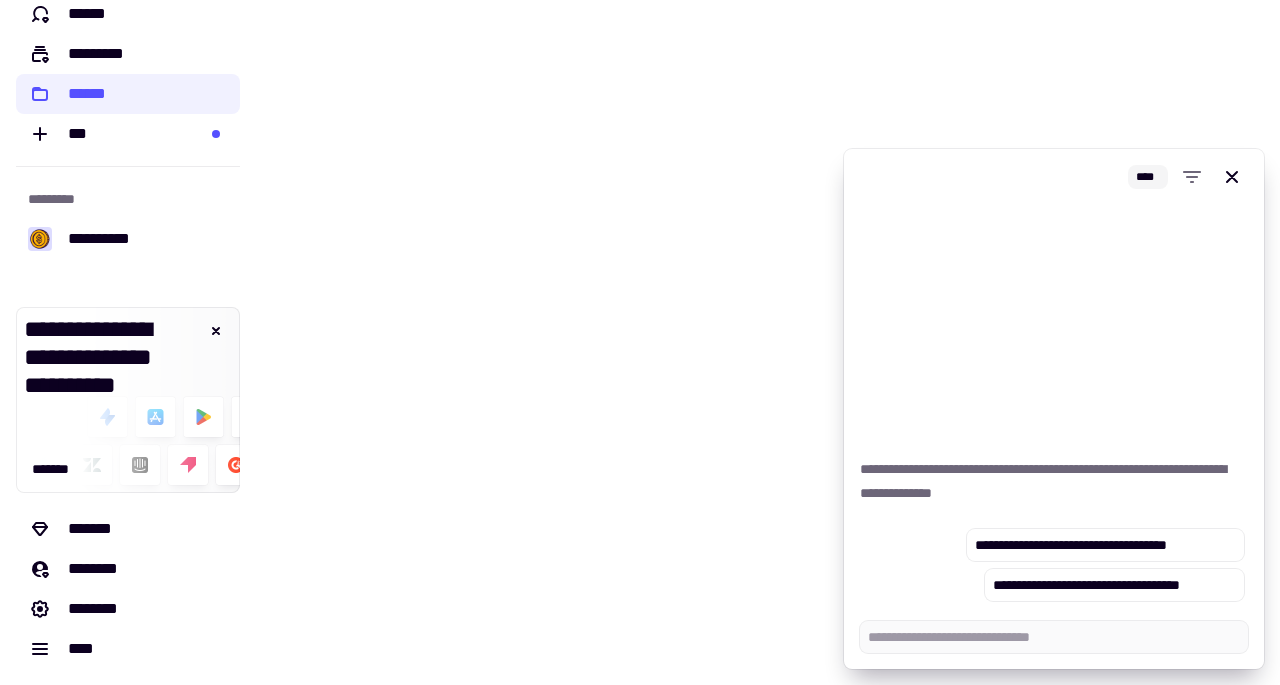 scroll, scrollTop: 101, scrollLeft: 0, axis: vertical 